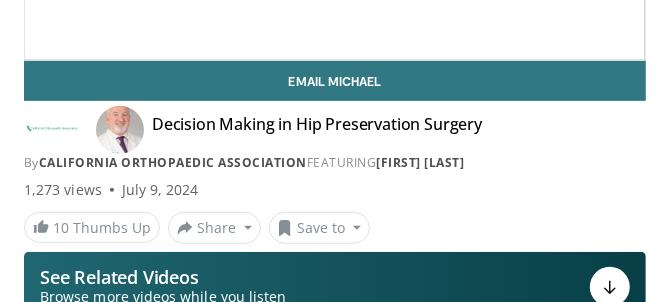 scroll, scrollTop: 360, scrollLeft: 0, axis: vertical 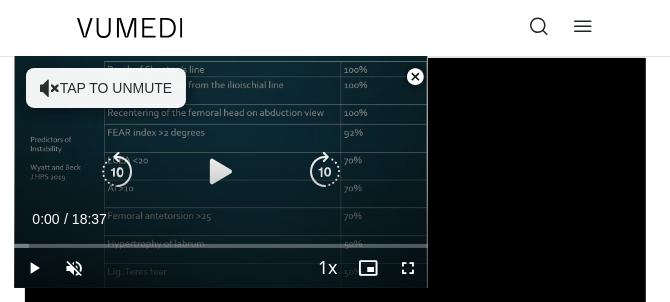 click on "Tap to unmute" at bounding box center (106, 88) 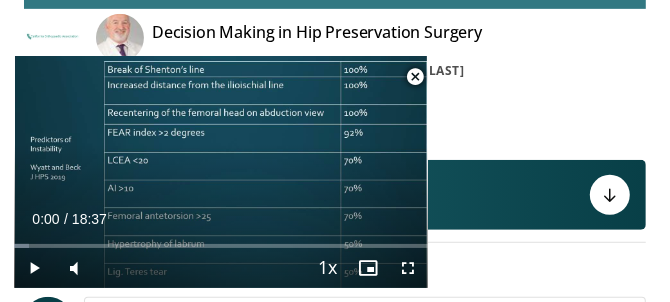 scroll, scrollTop: 477, scrollLeft: 0, axis: vertical 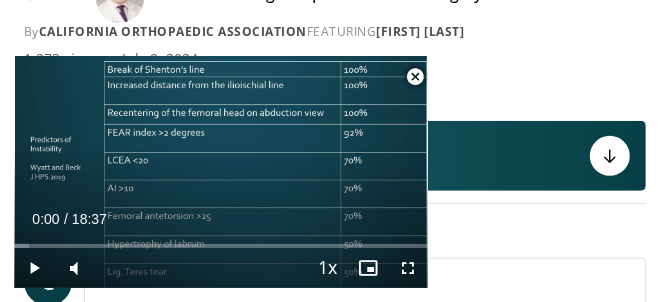 click at bounding box center [415, 77] 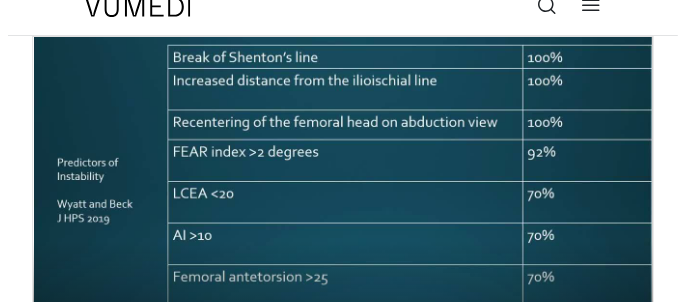 scroll, scrollTop: 0, scrollLeft: 0, axis: both 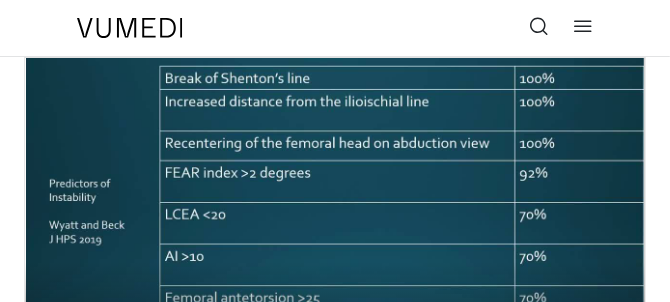 click at bounding box center (583, 26) 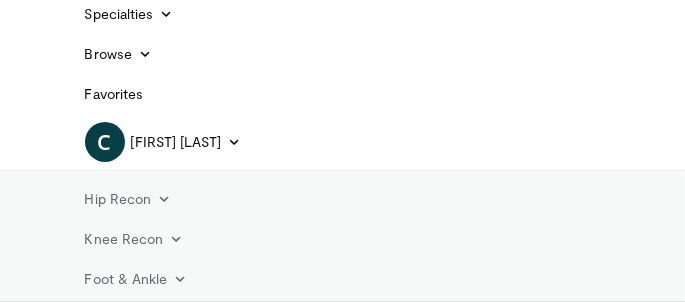scroll, scrollTop: 79, scrollLeft: 0, axis: vertical 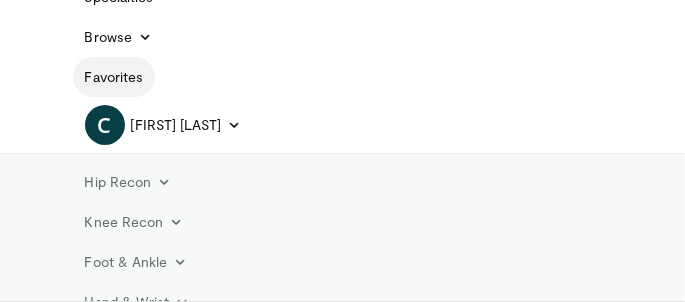click on "Favorites" at bounding box center [114, 77] 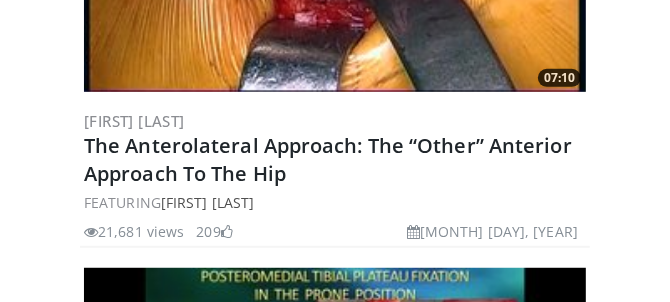 scroll, scrollTop: 463, scrollLeft: 0, axis: vertical 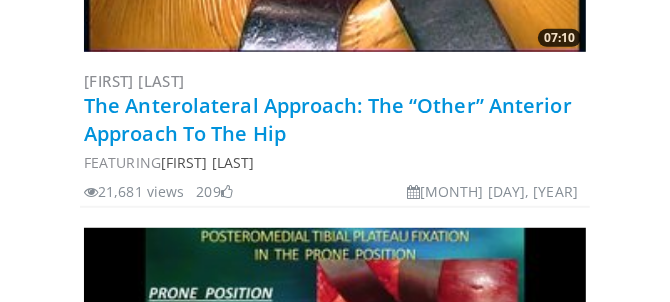 click on "The Anterolateral Approach: The “Other” Anterior Approach To The Hip" at bounding box center [328, 119] 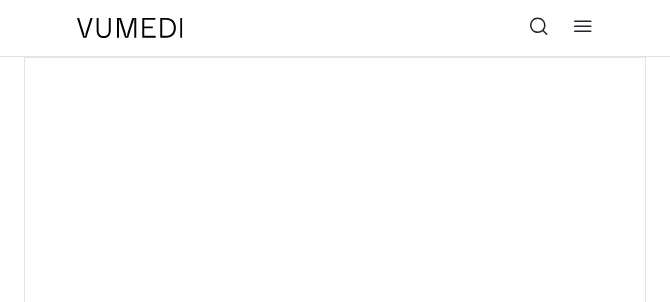 scroll, scrollTop: 0, scrollLeft: 0, axis: both 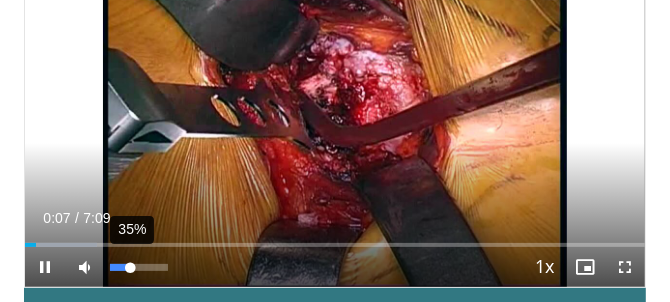 click on "35%" at bounding box center [138, 267] 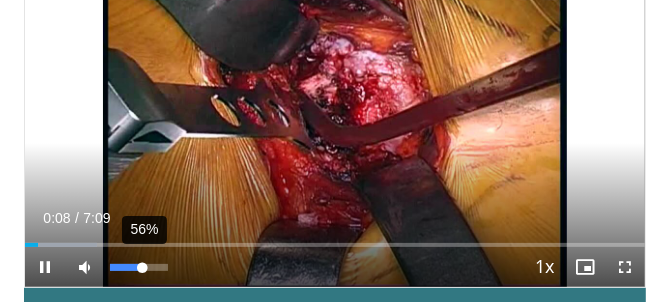 drag, startPoint x: 130, startPoint y: 268, endPoint x: 143, endPoint y: 267, distance: 13.038404 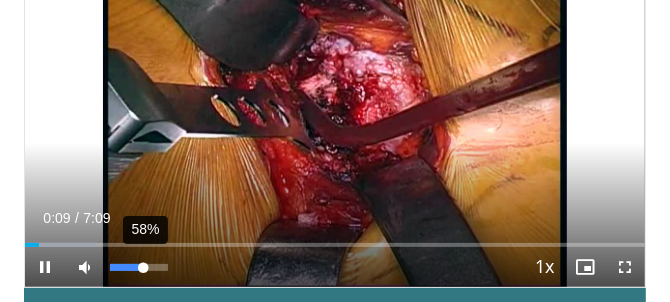 click at bounding box center (126, 267) 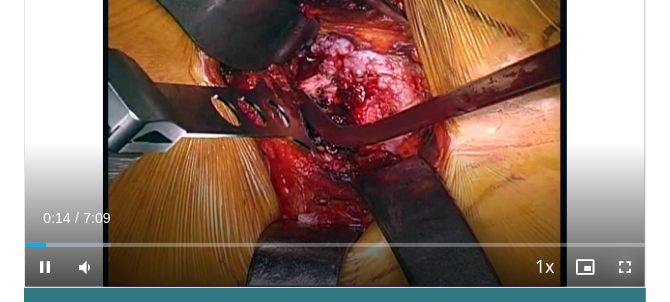 click at bounding box center [625, 267] 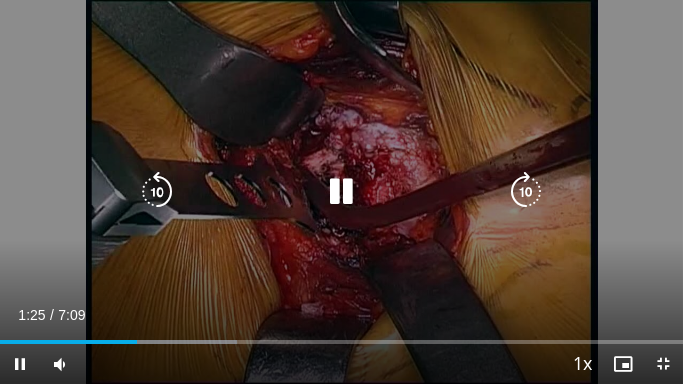 click at bounding box center (341, 192) 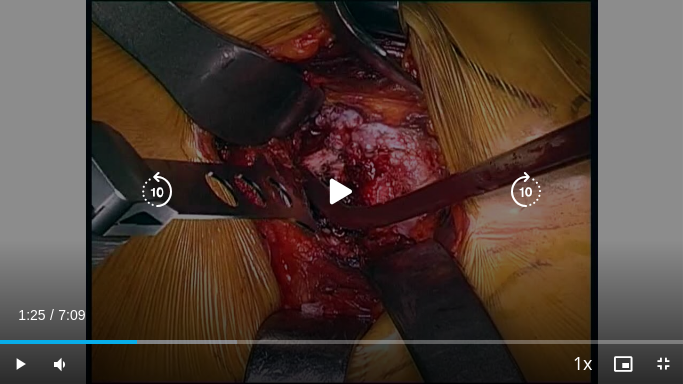 click at bounding box center [341, 192] 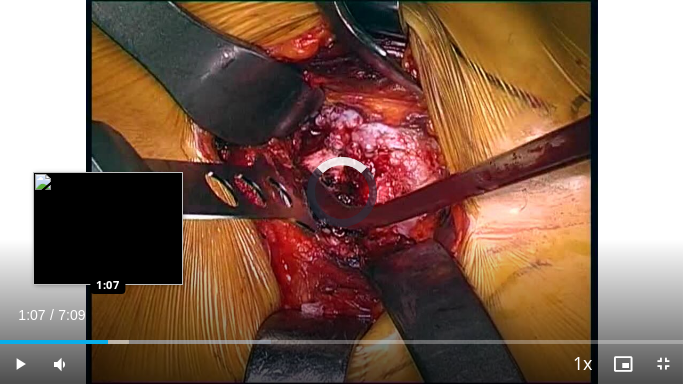 click on "Loaded :  39.61% 1:51 1:07" at bounding box center (341, 342) 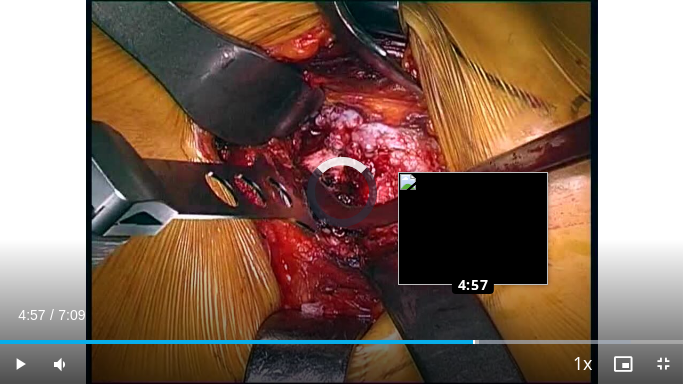 click on "Loaded :  92.45% 4:57 4:57" at bounding box center [341, 334] 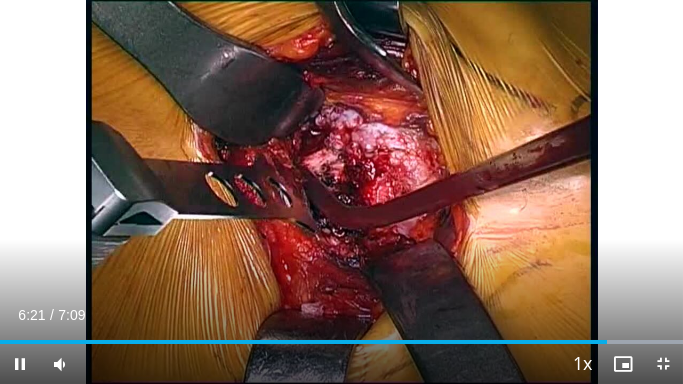 click on "10 seconds
Tap to unmute" at bounding box center [341, 192] 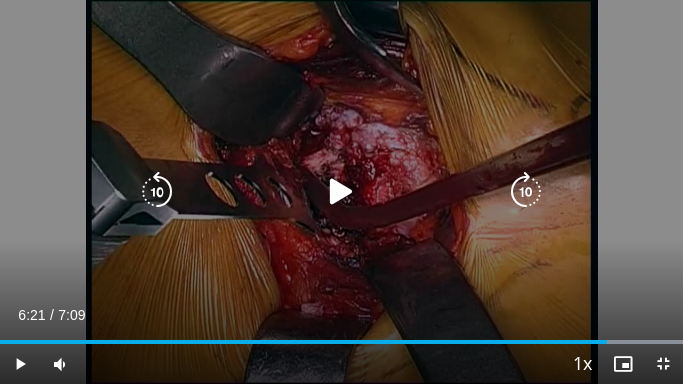 click on "10 seconds
Tap to unmute" at bounding box center (341, 192) 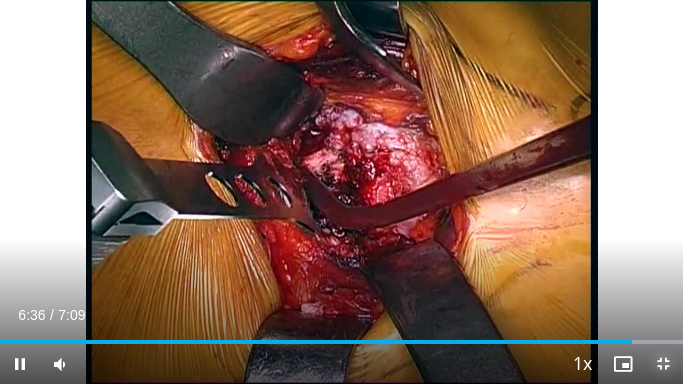 click at bounding box center [663, 364] 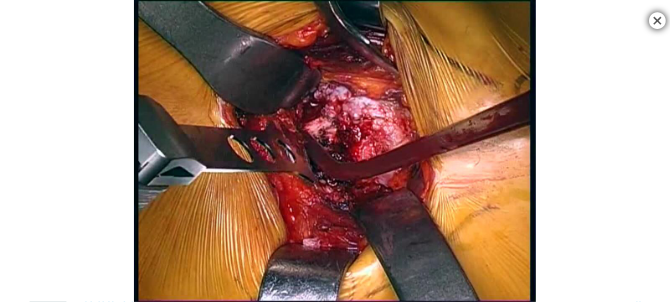 scroll, scrollTop: 667, scrollLeft: 0, axis: vertical 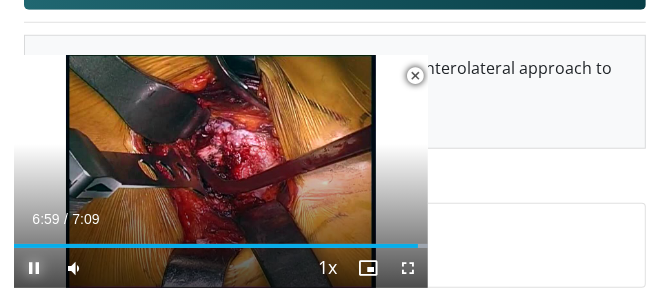click at bounding box center [34, 268] 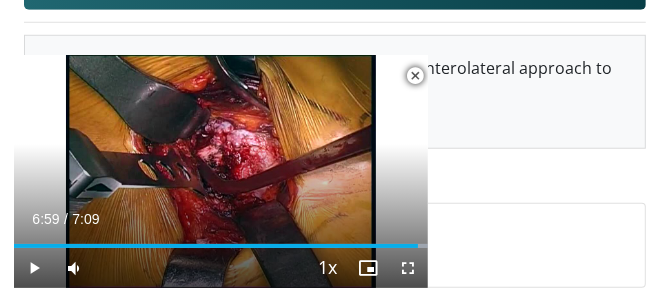 click at bounding box center (415, 76) 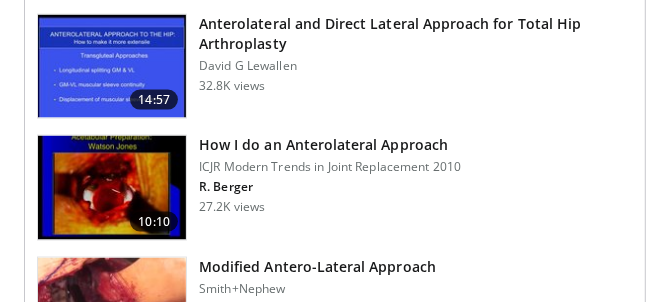 scroll, scrollTop: 4221, scrollLeft: 0, axis: vertical 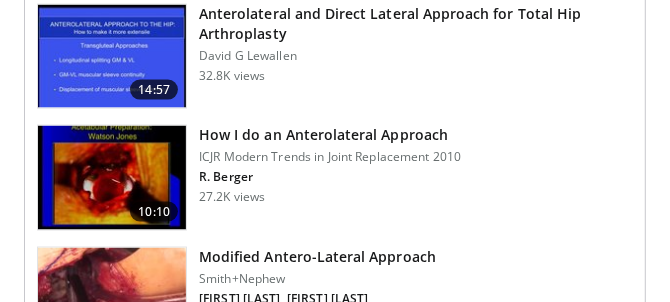 click on "Anterolateral and Direct Lateral Approach for Total Hip Arthroplasty" at bounding box center [416, 24] 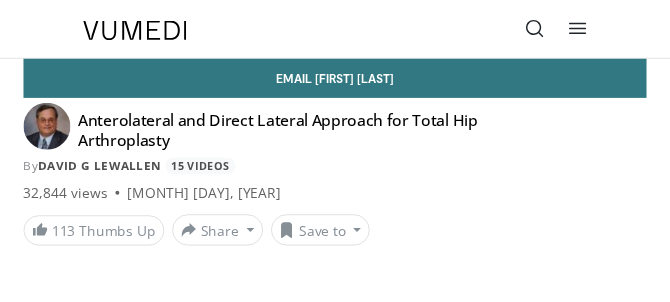 scroll, scrollTop: 0, scrollLeft: 0, axis: both 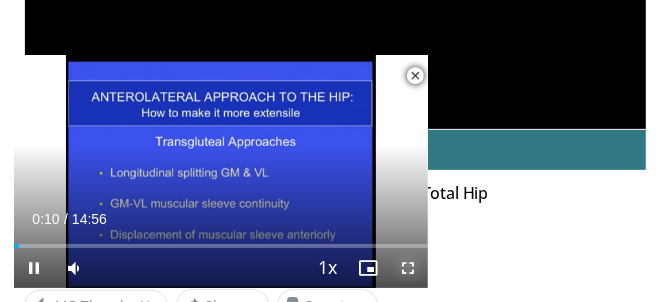 click at bounding box center (408, 268) 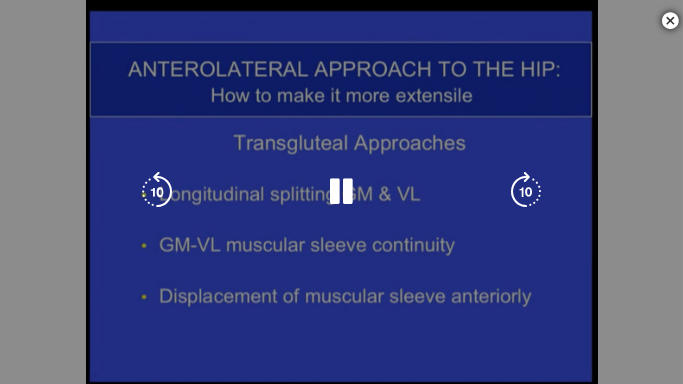 click on "**********" at bounding box center [341, 192] 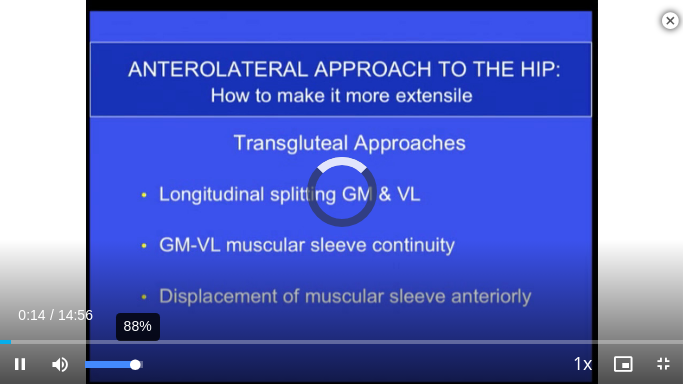 click on "**********" at bounding box center [341, 192] 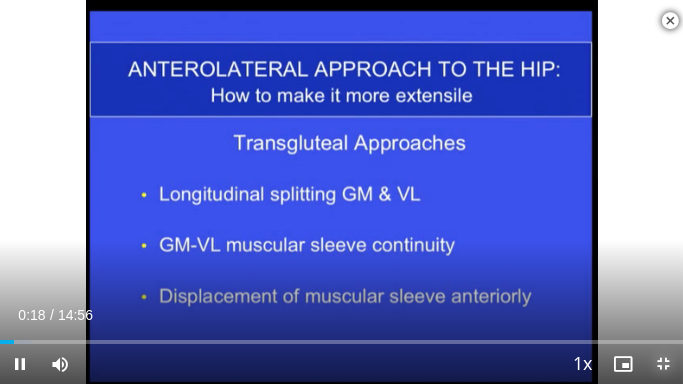 click at bounding box center [663, 364] 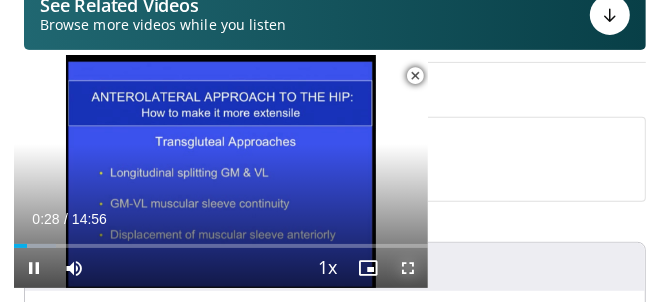 click at bounding box center [408, 268] 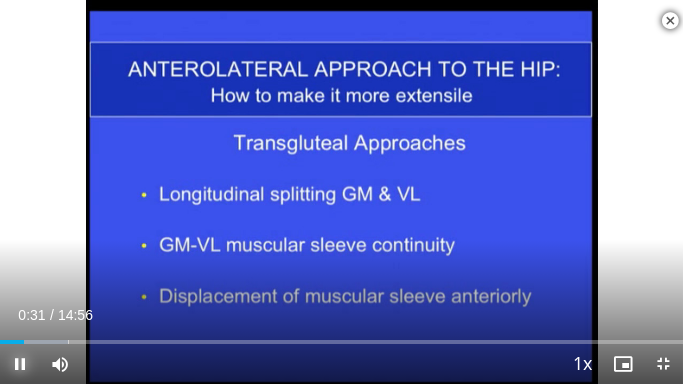 click at bounding box center [20, 364] 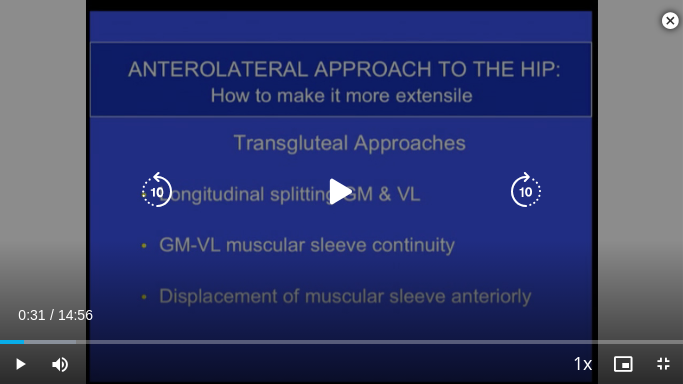 click at bounding box center [341, 192] 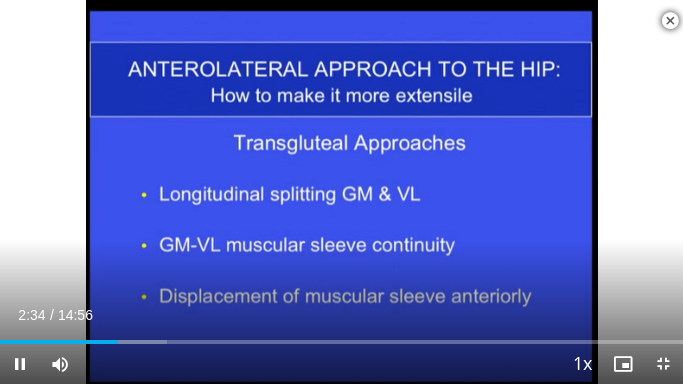 click on "Current Time  2:34 / Duration  14:56 Pause Skip Backward Skip Forward Mute 40% Loaded :  24.49% 02:34 01:48 Stream Type  LIVE Seek to live, currently behind live LIVE   1x Playback Rate 0.5x 0.75x 1x , selected 1.25x 1.5x 1.75x 2x Chapters Chapters Descriptions descriptions off , selected Captions captions settings , opens captions settings dialog captions off , selected Audio Track en (Main) , selected Exit Fullscreen Enable picture-in-picture mode" at bounding box center [341, 364] 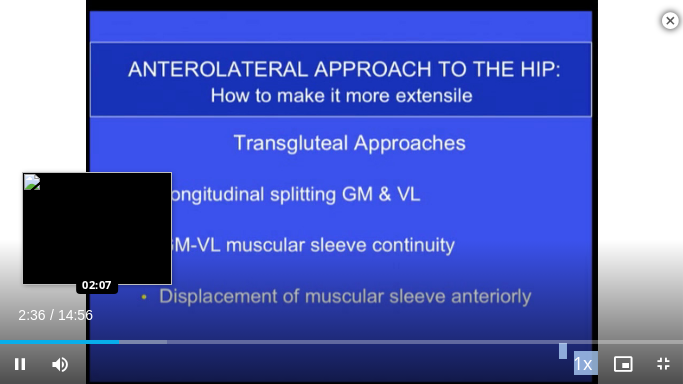click on "**********" at bounding box center [341, 192] 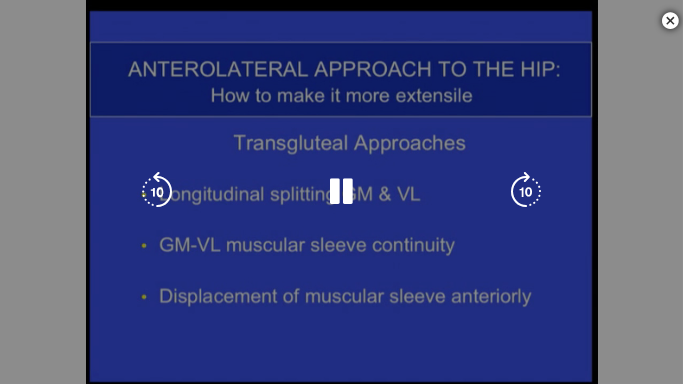 click on "10 seconds
Tap to unmute" at bounding box center [341, 192] 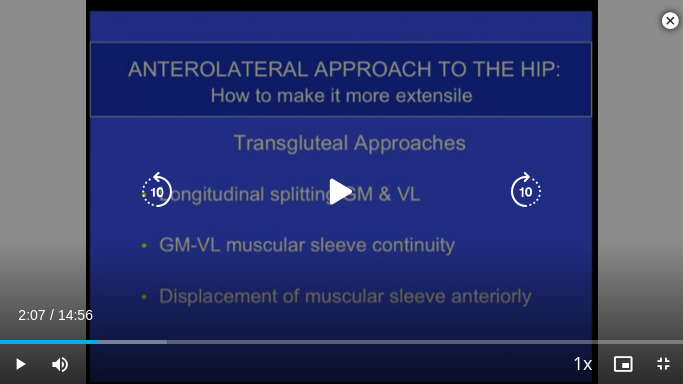 click on "Loaded :  24.49% 02:07 02:07" at bounding box center [341, 342] 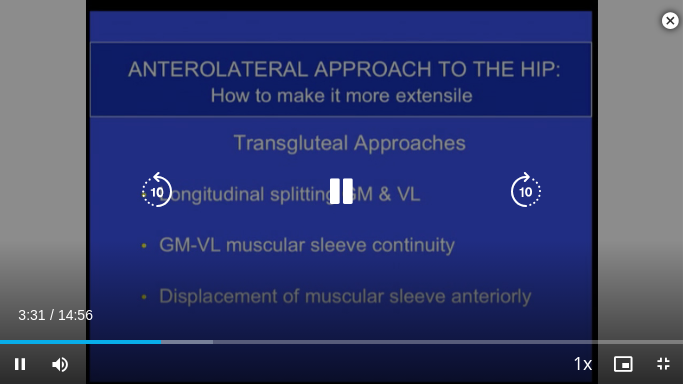 click at bounding box center [341, 192] 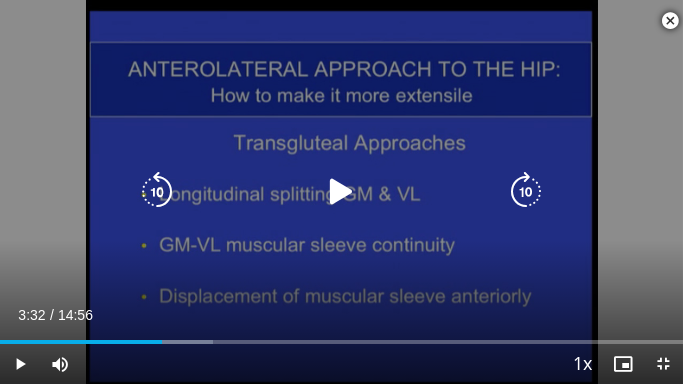 click on "10 seconds
Tap to unmute" at bounding box center (341, 192) 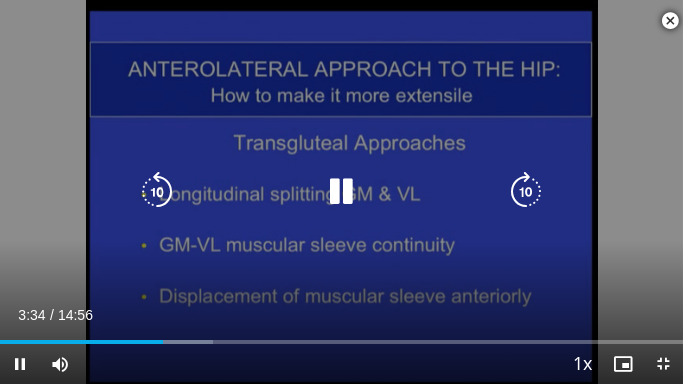 click at bounding box center [341, 192] 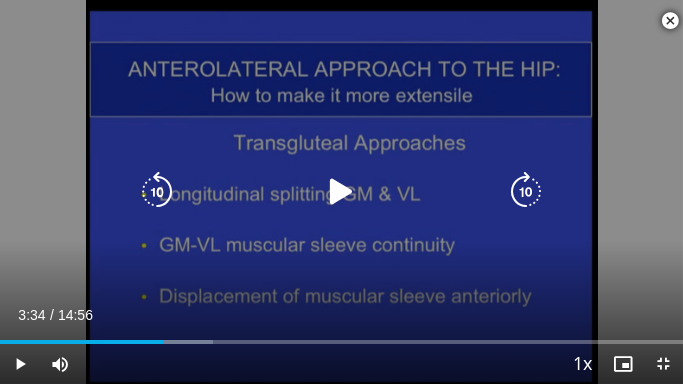 click on "10 seconds
Tap to unmute" at bounding box center (341, 192) 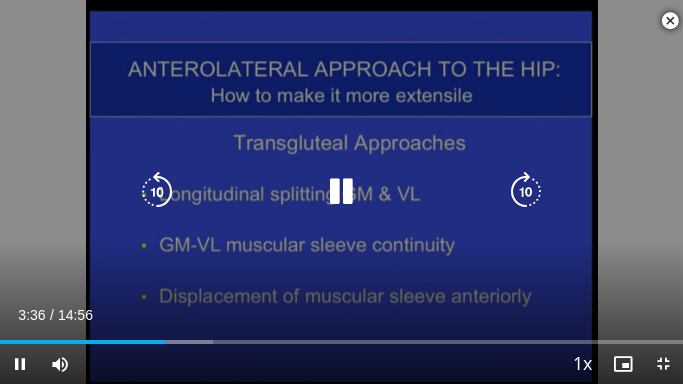 click at bounding box center (341, 192) 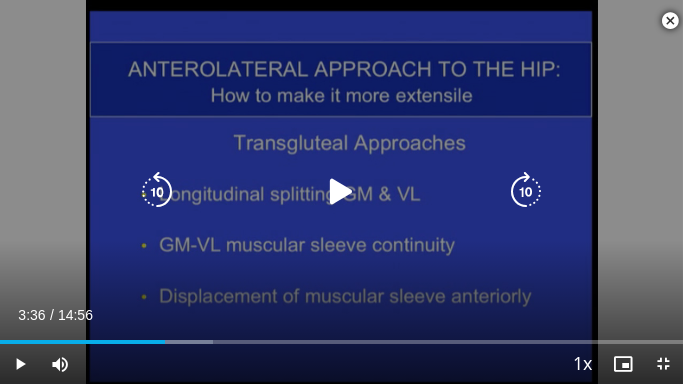 click at bounding box center [341, 192] 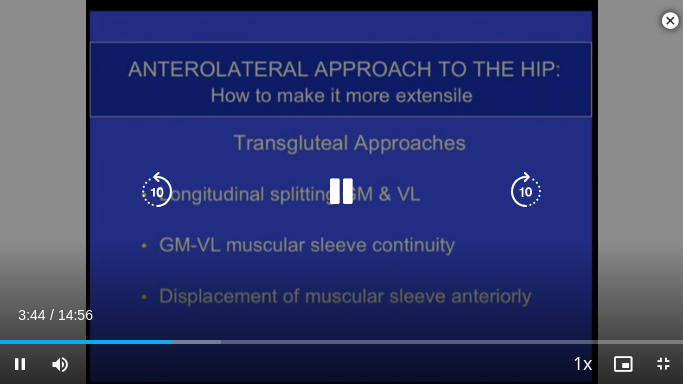 click on "10 seconds
Tap to unmute" at bounding box center [341, 192] 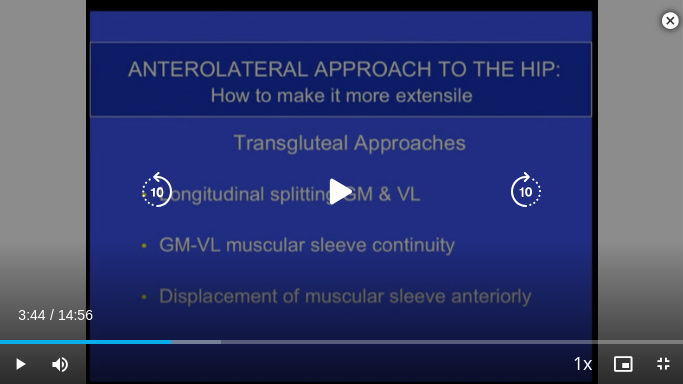 click at bounding box center [341, 192] 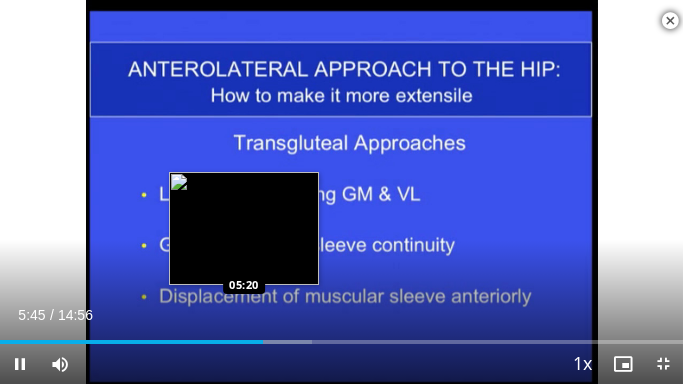 click on "05:45" at bounding box center (131, 342) 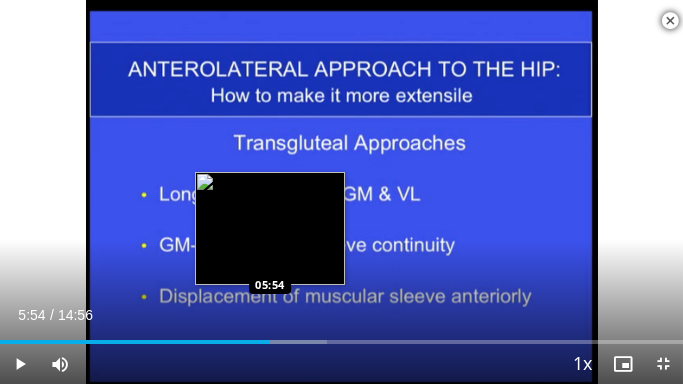 click on "05:54" at bounding box center [135, 342] 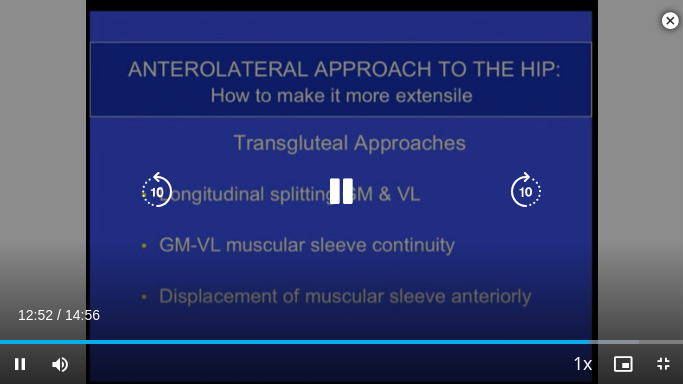 click on "10 seconds
Tap to unmute" at bounding box center [341, 192] 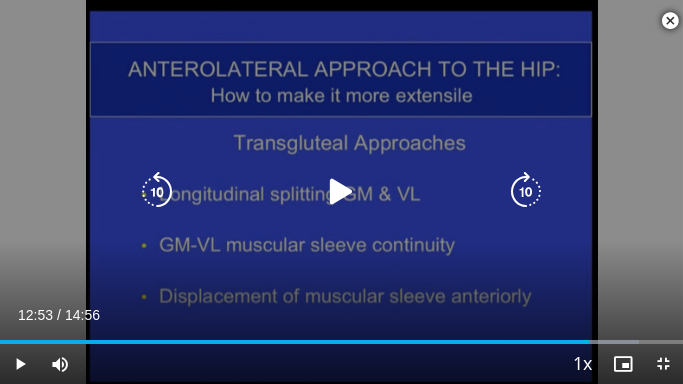 click on "10 seconds
Tap to unmute" at bounding box center [341, 192] 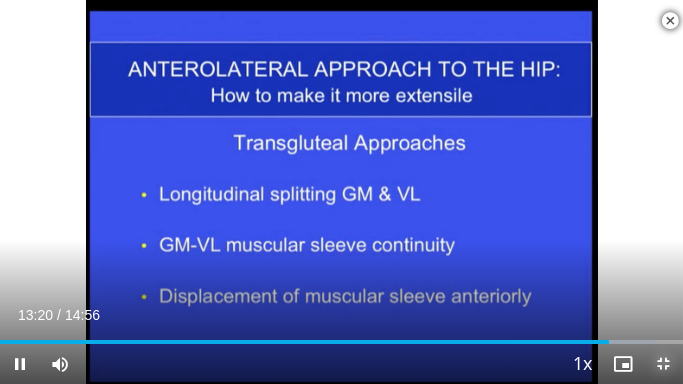 click at bounding box center [663, 364] 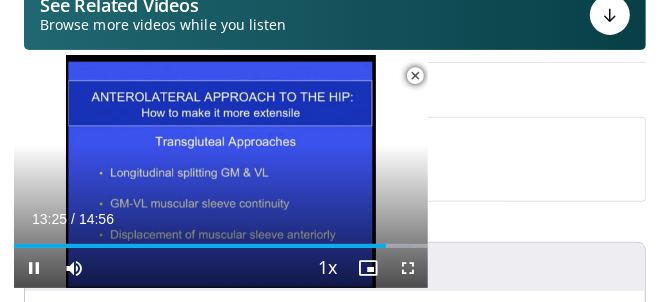 click at bounding box center (415, 76) 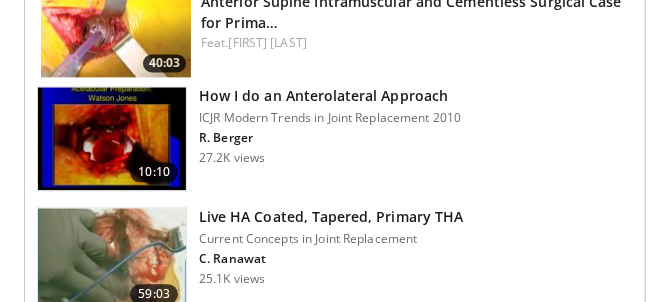 scroll, scrollTop: 1815, scrollLeft: 0, axis: vertical 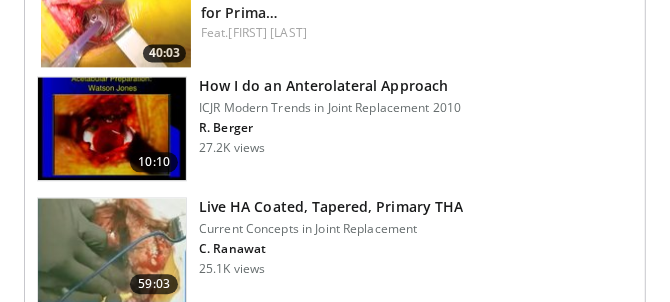 click on "How I do an Anterolateral Approach" at bounding box center [330, 86] 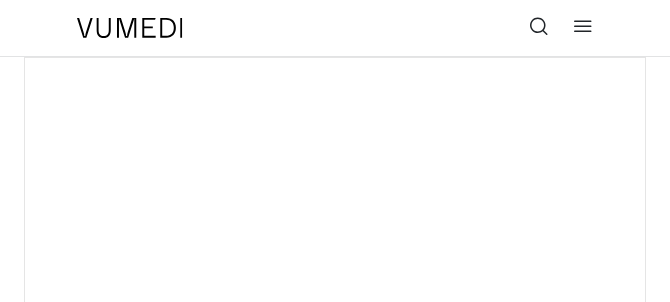 scroll, scrollTop: 0, scrollLeft: 0, axis: both 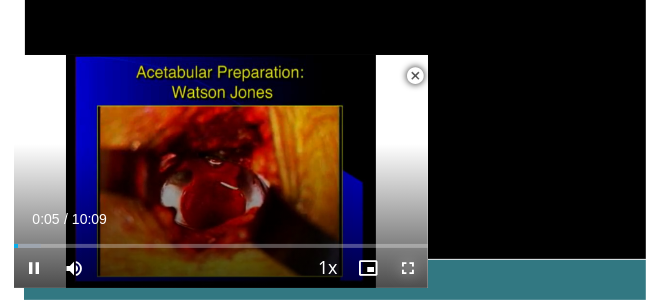 click at bounding box center (408, 268) 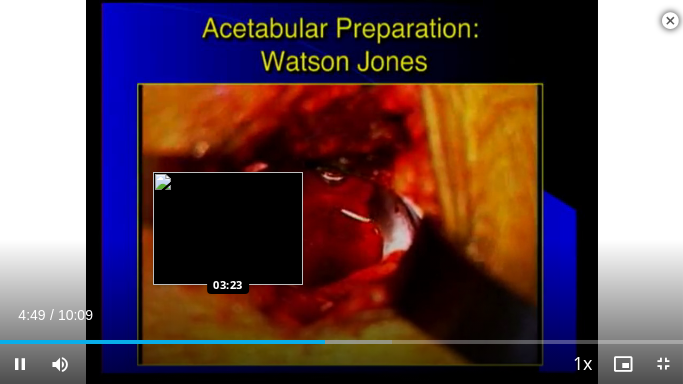 click on "Loaded :  57.38% 04:49 03:23" at bounding box center (341, 342) 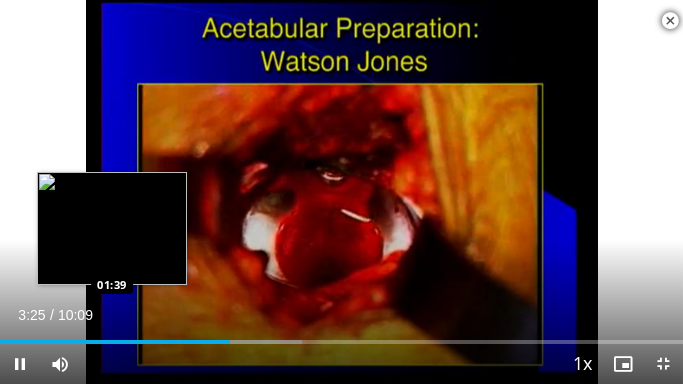 click on "Loaded :  44.25% 03:25 01:39" at bounding box center (341, 342) 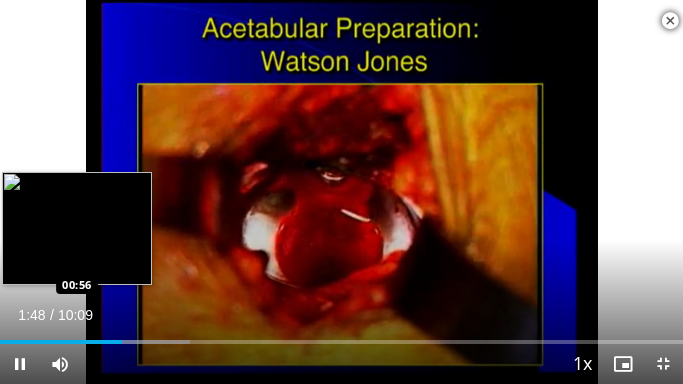 click on "Loaded :  27.86% 01:48 00:56" at bounding box center (341, 342) 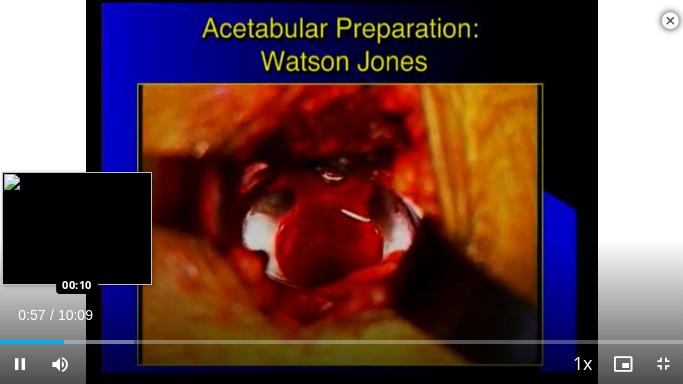 click on "Loaded :  19.66% 00:57 00:10" at bounding box center (341, 342) 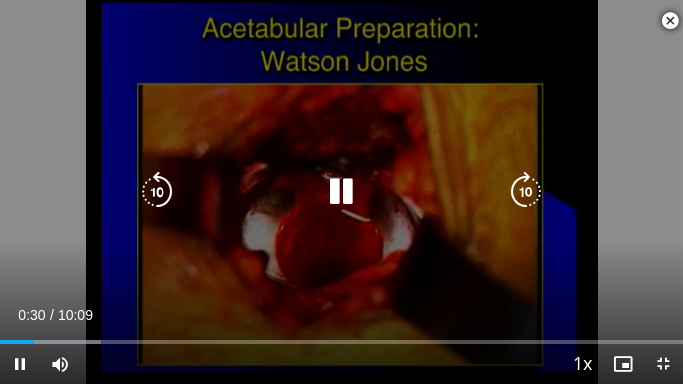 click at bounding box center (341, 192) 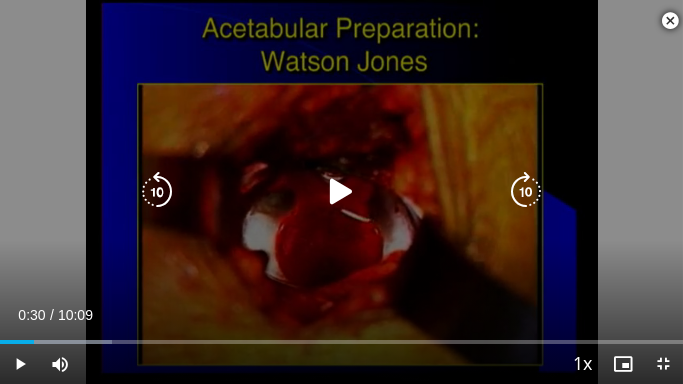 type 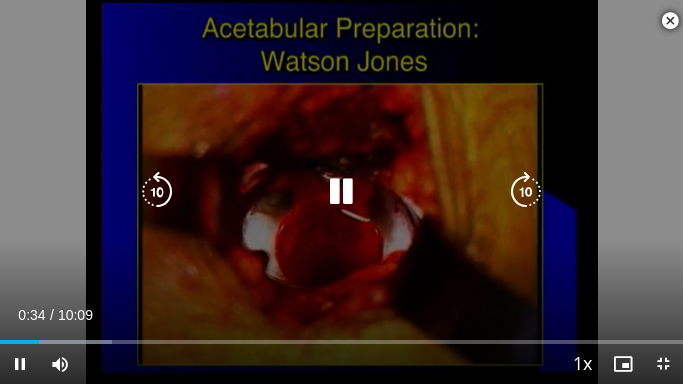 click at bounding box center (341, 192) 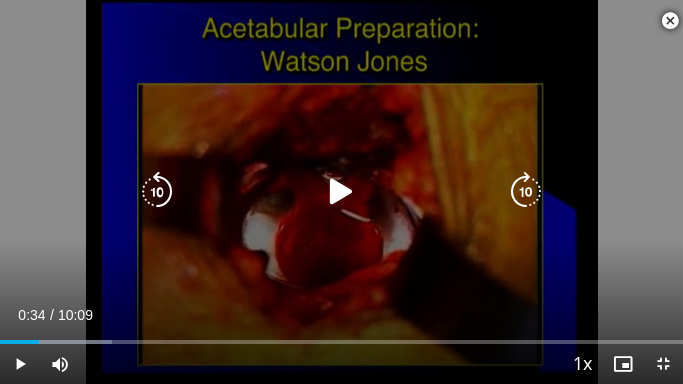 click at bounding box center [341, 192] 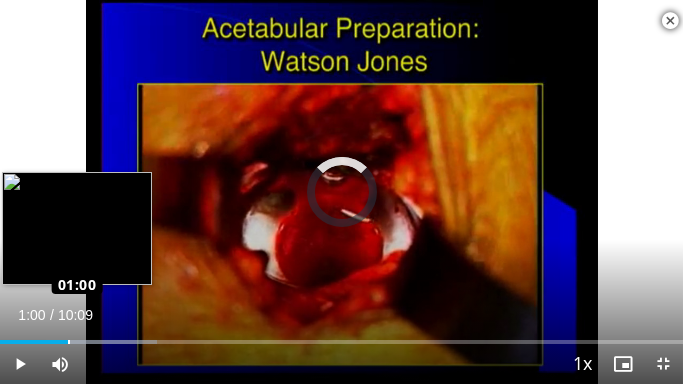 click on "Loaded :  22.94% 01:00 01:00" at bounding box center (341, 342) 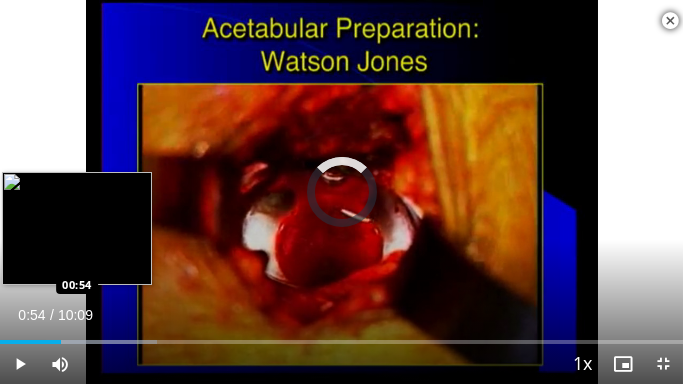 click on "00:54" at bounding box center (30, 342) 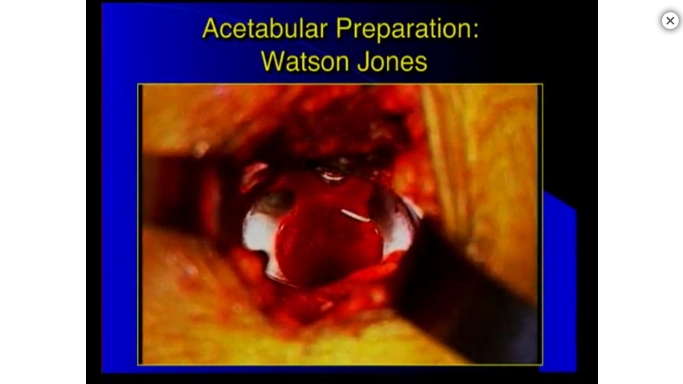 click on "**********" at bounding box center (341, 192) 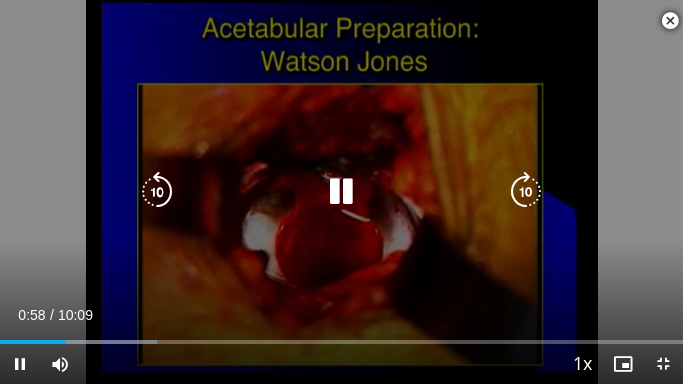 click on "10 seconds
Tap to unmute" at bounding box center (341, 192) 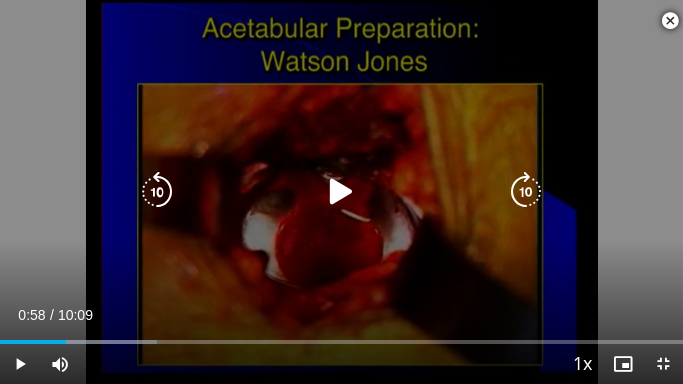 click at bounding box center [341, 192] 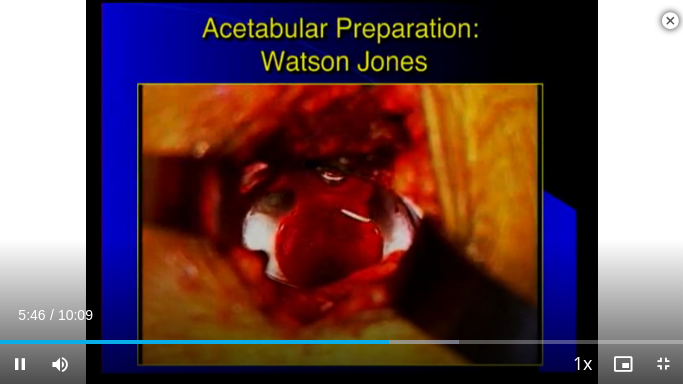 click on "Current Time  5:46 / Duration  10:09 Pause Skip Backward Skip Forward Mute 0% Loaded :  67.21% 05:46 06:09 Stream Type  LIVE Seek to live, currently behind live LIVE   1x Playback Rate 0.5x 0.75x 1x , selected 1.25x 1.5x 1.75x 2x Chapters Chapters Descriptions descriptions off , selected Captions captions settings , opens captions settings dialog captions off , selected Audio Track en (Main) , selected Exit Fullscreen Enable picture-in-picture mode" at bounding box center [341, 364] 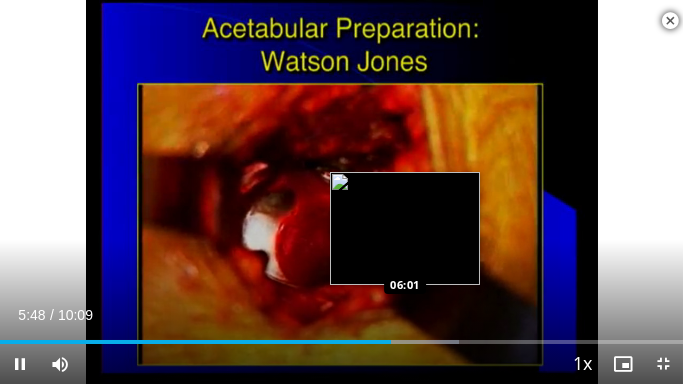 click on "Loaded :  67.21% 05:48 06:01" at bounding box center (341, 342) 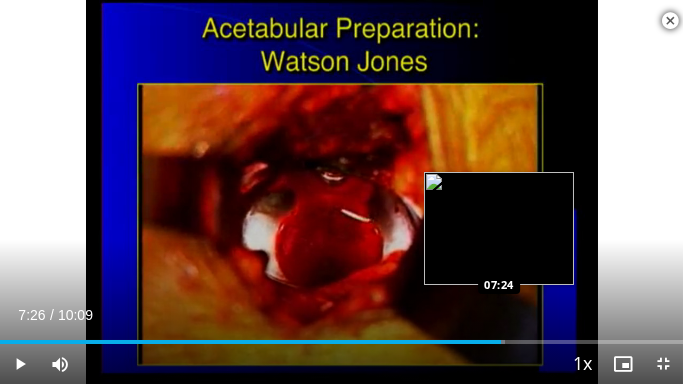click on "Loaded :  73.89% 07:26 07:24" at bounding box center (341, 342) 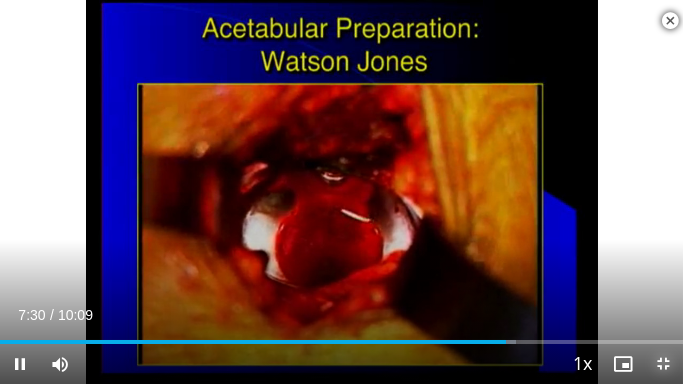 click at bounding box center [663, 364] 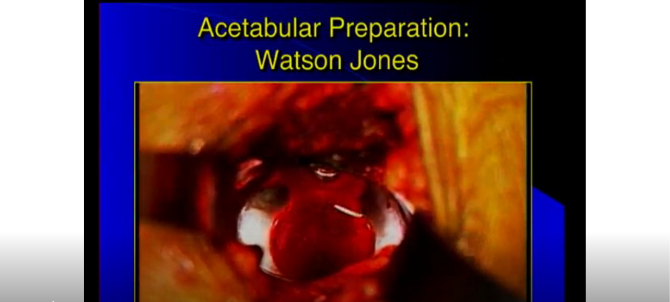 scroll, scrollTop: 2116, scrollLeft: 0, axis: vertical 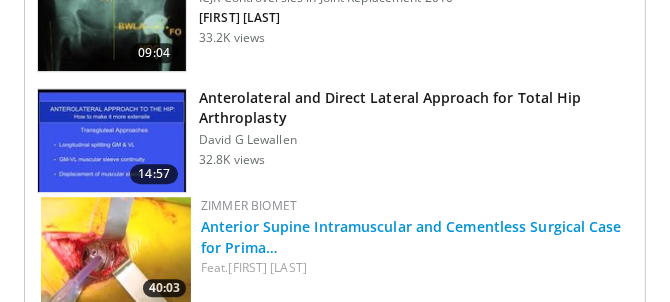 click on "Anterior Supine Intramuscular and Cementless Surgical Case for Prima…" at bounding box center (411, 237) 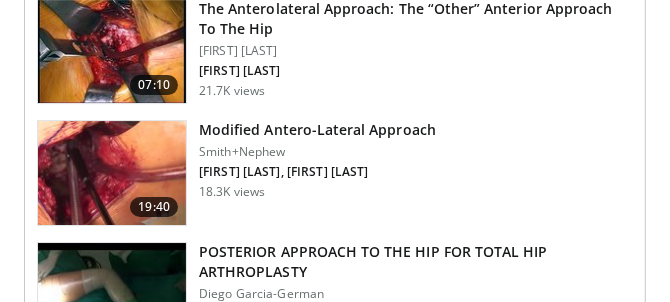 scroll, scrollTop: 2688, scrollLeft: 0, axis: vertical 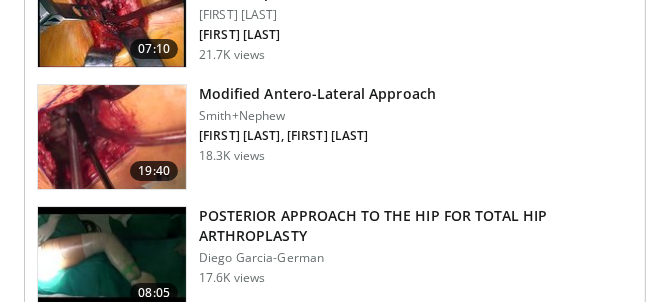 click on "Modified Antero-Lateral Approach" at bounding box center [317, 94] 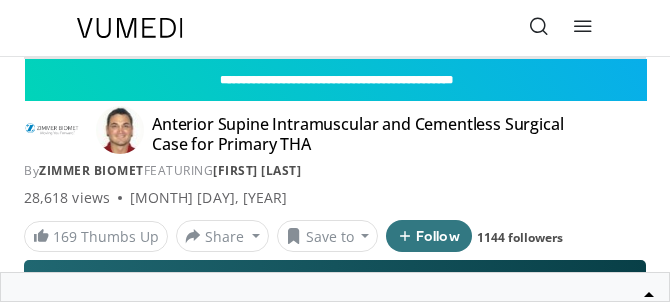scroll, scrollTop: 0, scrollLeft: 0, axis: both 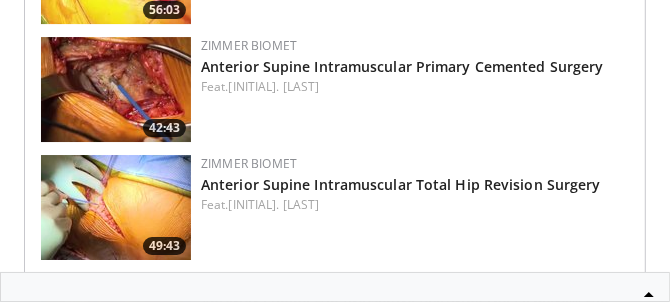 click on "Feat.
J. Yerasimides" at bounding box center [415, 205] 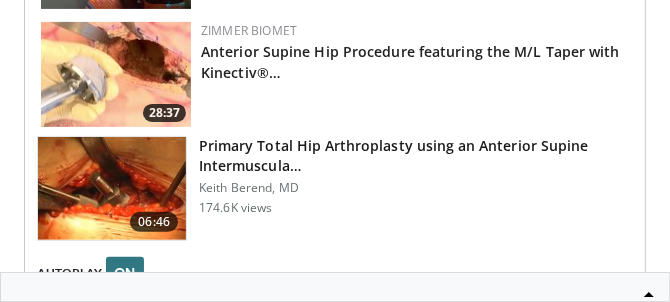 scroll, scrollTop: 3257, scrollLeft: 0, axis: vertical 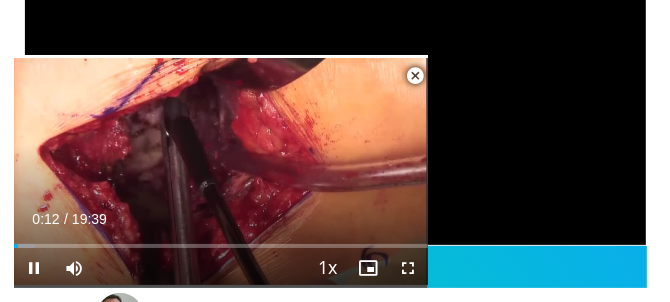 click on "**********" at bounding box center (335, 70) 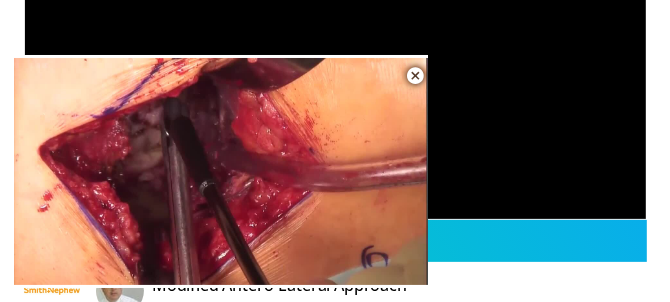 scroll, scrollTop: 198, scrollLeft: 0, axis: vertical 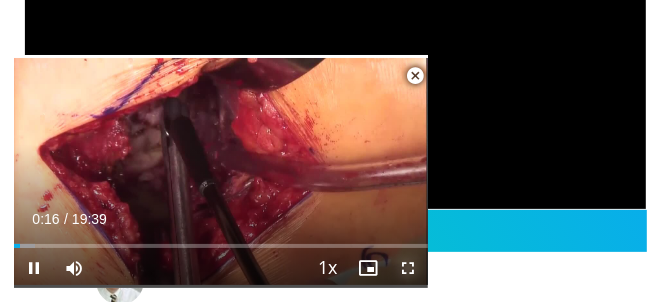 click at bounding box center [408, 268] 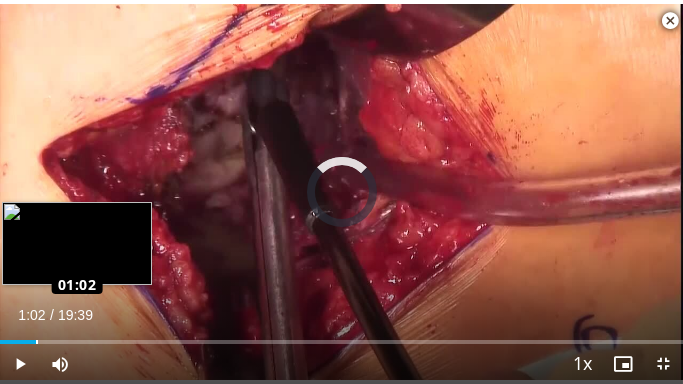 click on "Loaded :  2.55% 01:02 01:02" at bounding box center [341, 342] 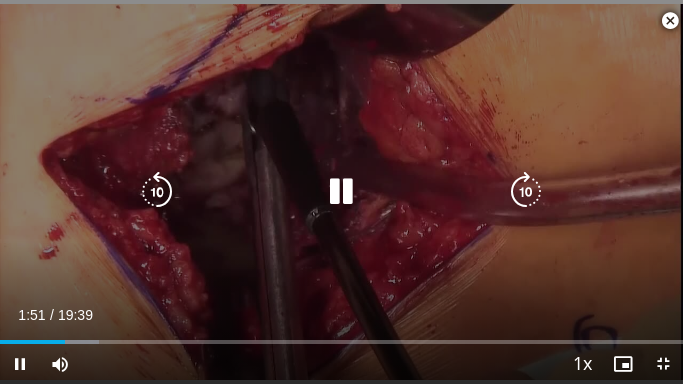 click at bounding box center (341, 192) 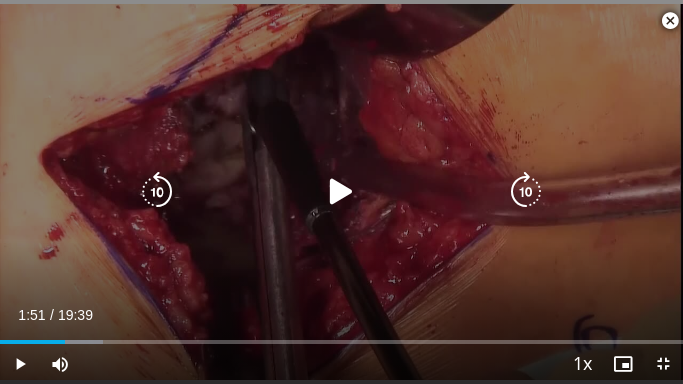 click at bounding box center (341, 192) 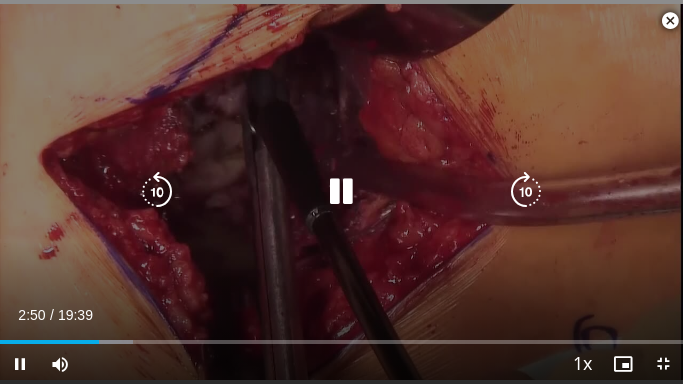 click at bounding box center [341, 192] 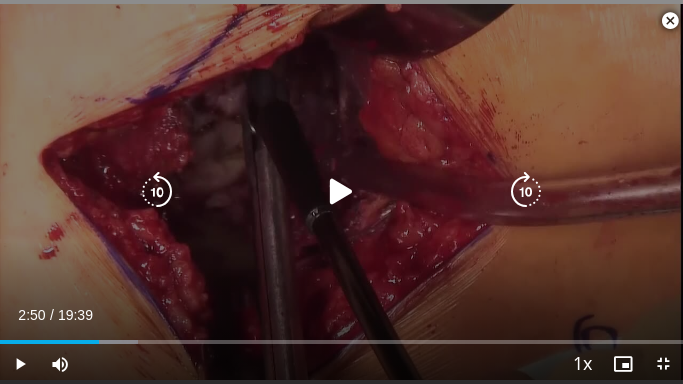 click at bounding box center [341, 192] 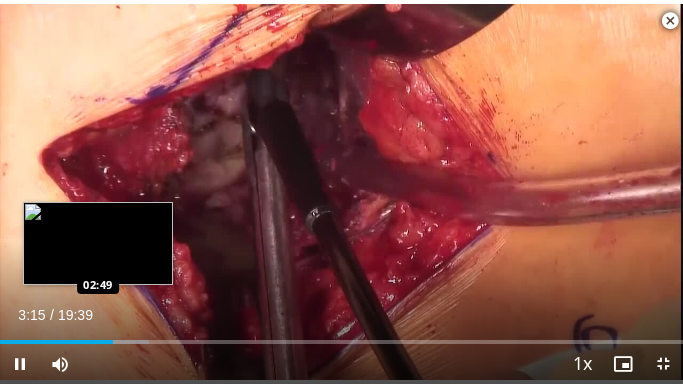 click on "03:15" at bounding box center [56, 342] 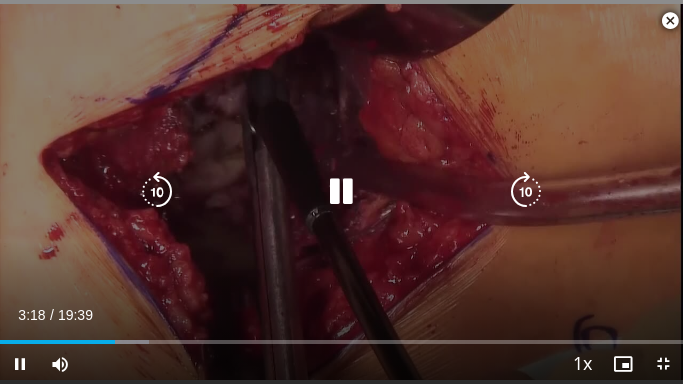 click at bounding box center (341, 192) 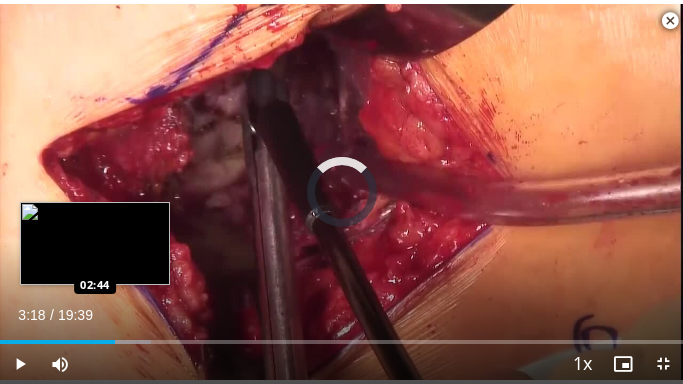 click on "Loaded :  22.06% 03:18 02:44" at bounding box center (341, 334) 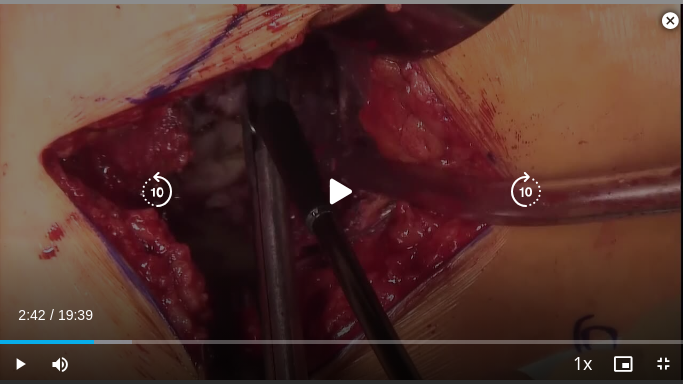 click at bounding box center (341, 192) 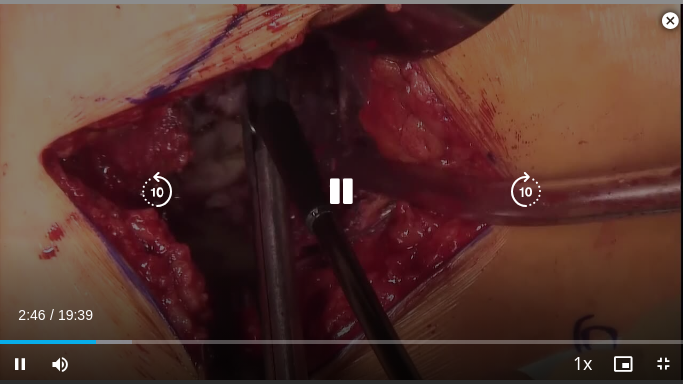 click at bounding box center [341, 192] 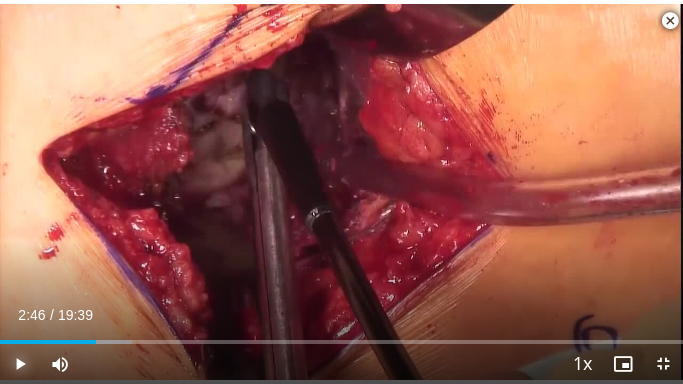 click at bounding box center (20, 364) 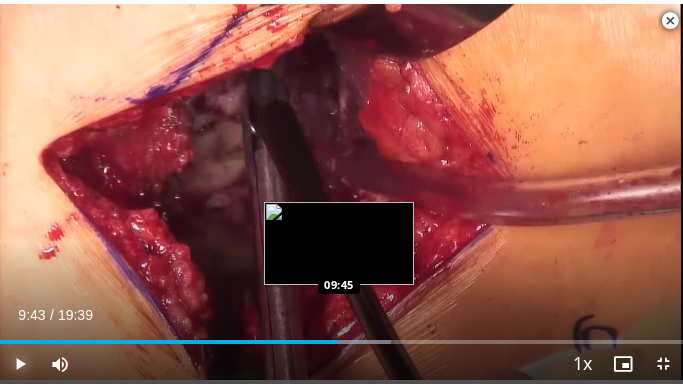 click on "Loaded :  57.18% 09:43 09:45" at bounding box center (341, 342) 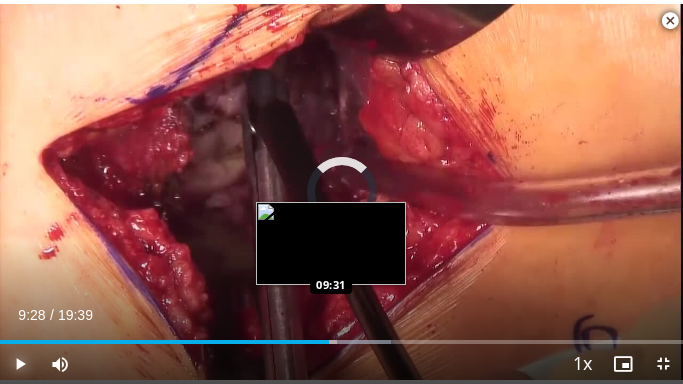 click on "Loaded :  57.18% 09:28 09:31" at bounding box center (341, 342) 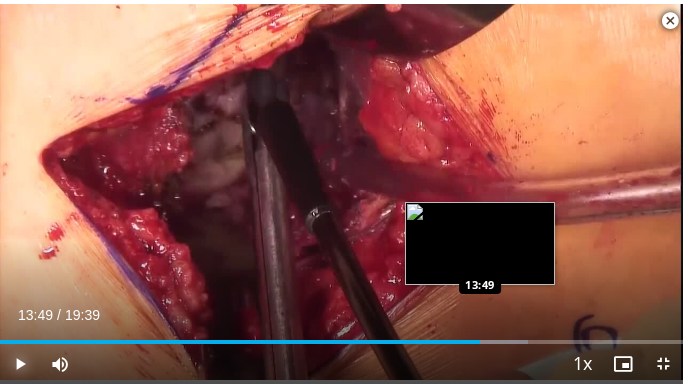 click on "Loaded :  77.36% 13:49 13:49" at bounding box center [341, 342] 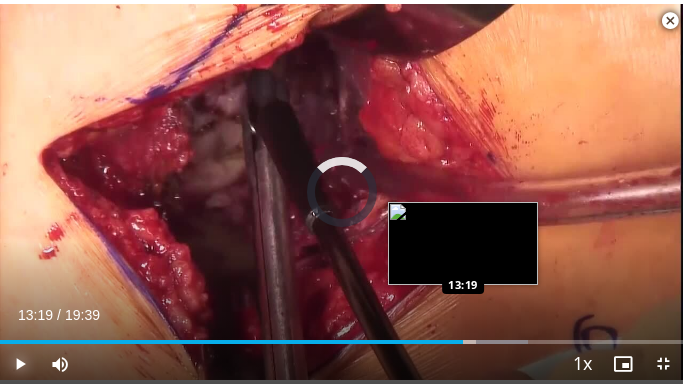click on "13:54" at bounding box center [231, 342] 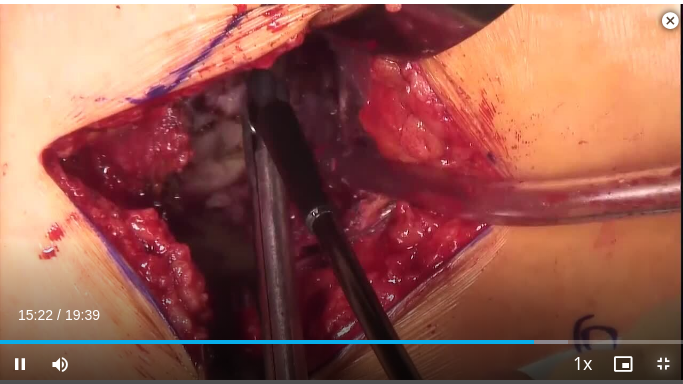 click at bounding box center (663, 364) 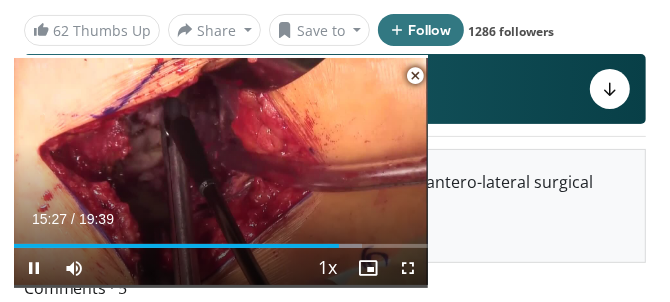 click at bounding box center [415, 76] 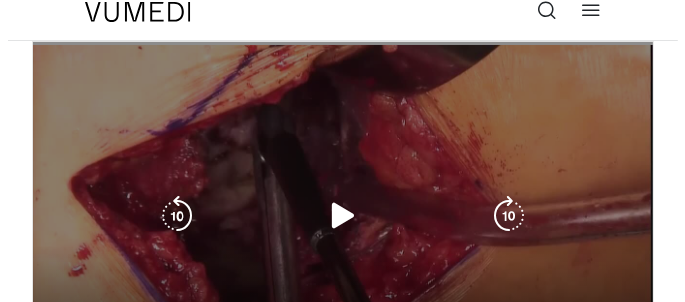 scroll, scrollTop: 0, scrollLeft: 0, axis: both 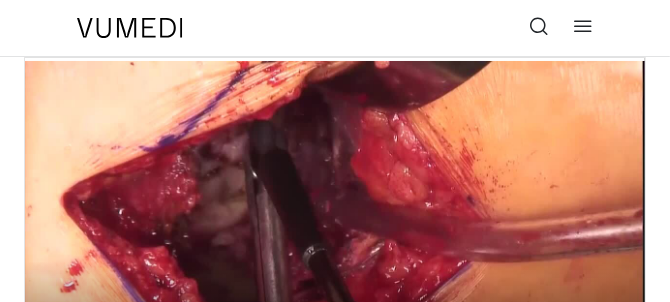 click at bounding box center (539, 26) 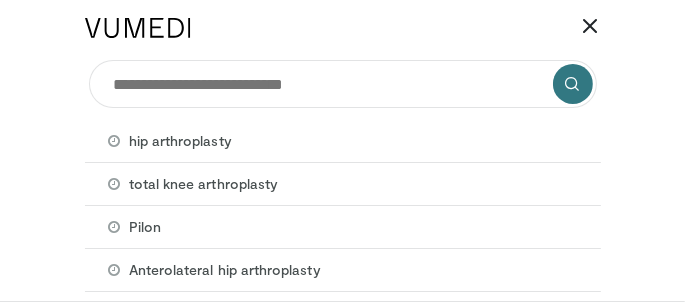click at bounding box center [343, 84] 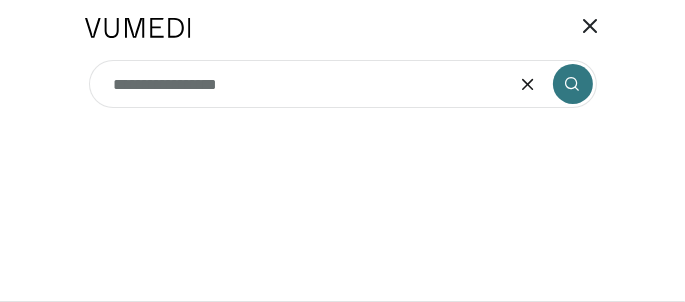 type on "**********" 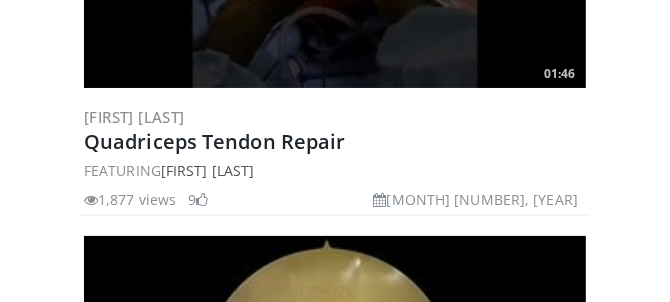 scroll, scrollTop: 3107, scrollLeft: 0, axis: vertical 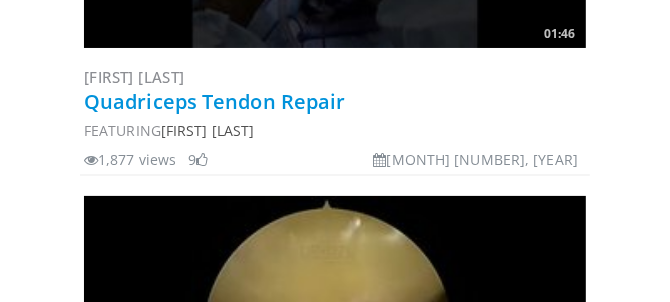 click on "Quadriceps Tendon Repair" at bounding box center [214, 101] 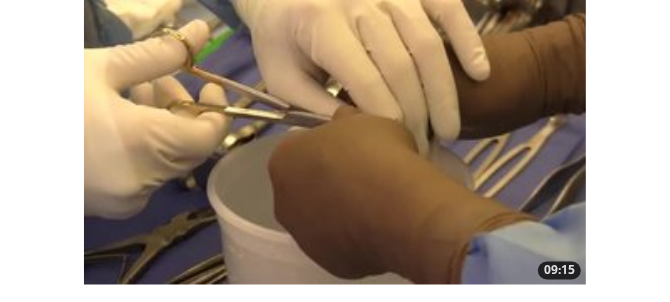 scroll, scrollTop: 4262, scrollLeft: 0, axis: vertical 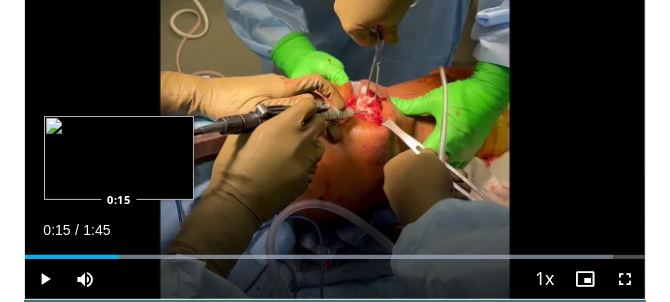 click on "Loaded :  94.88% 0:15 0:15" at bounding box center [335, 257] 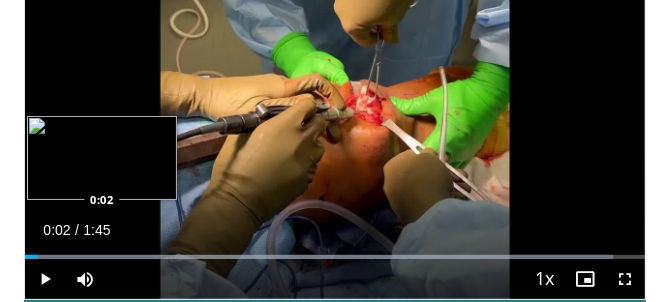click on "0:02" at bounding box center (31, 257) 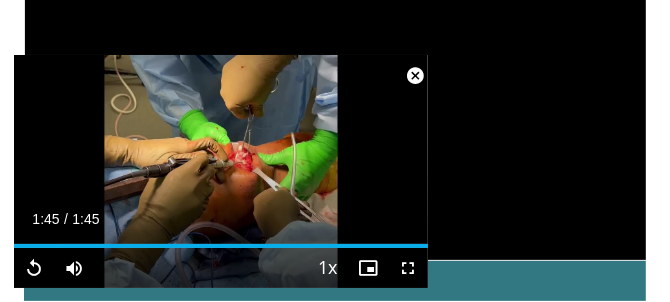 scroll, scrollTop: 187, scrollLeft: 0, axis: vertical 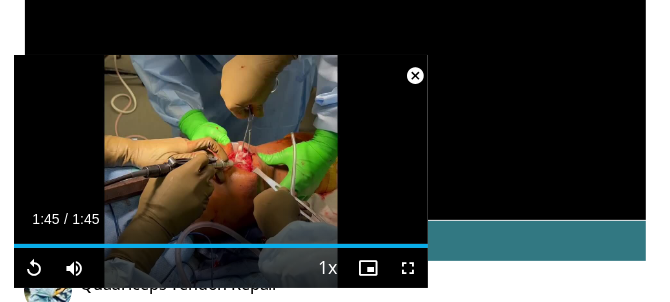 click at bounding box center (415, 76) 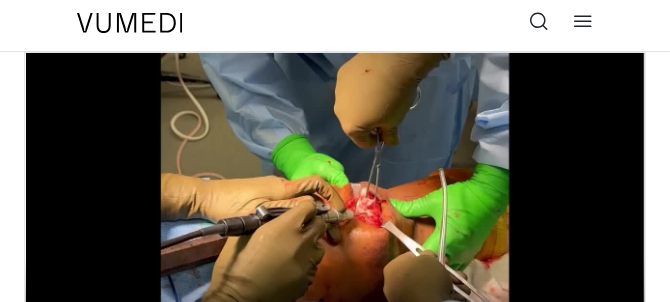 scroll, scrollTop: 0, scrollLeft: 0, axis: both 